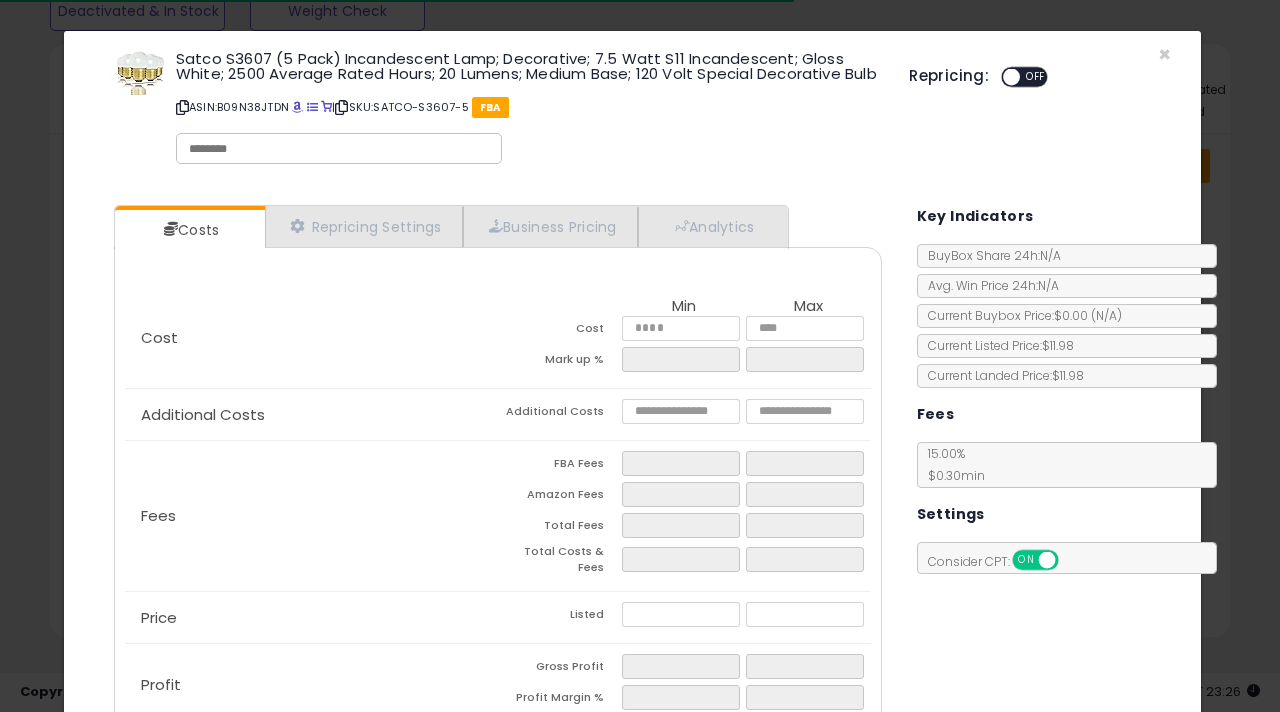 scroll, scrollTop: 704, scrollLeft: 0, axis: vertical 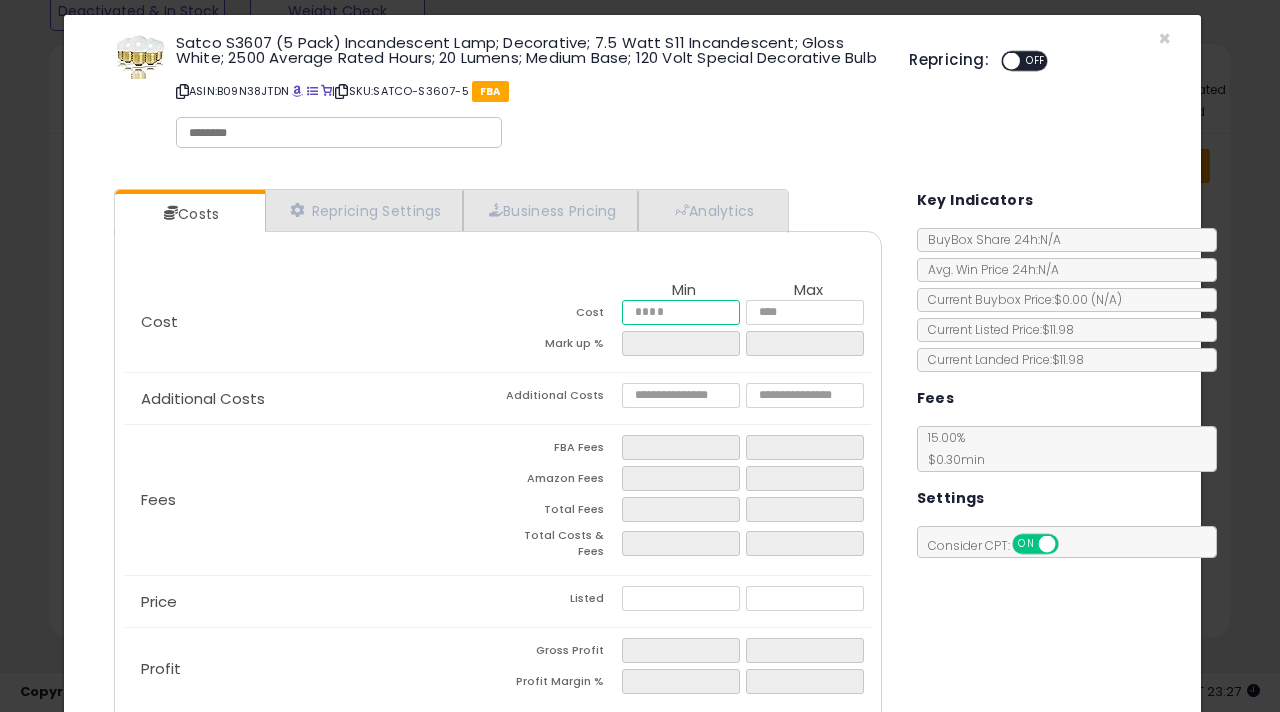 click at bounding box center [681, 312] 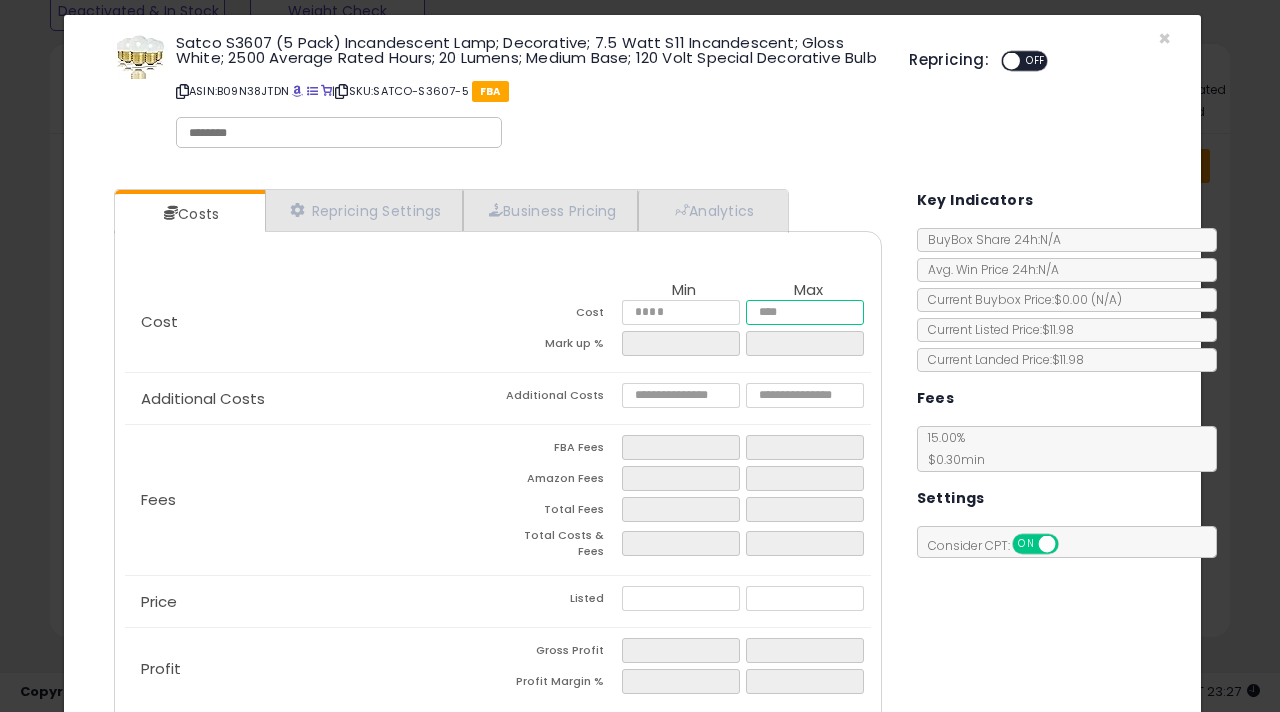 scroll, scrollTop: 128, scrollLeft: 0, axis: vertical 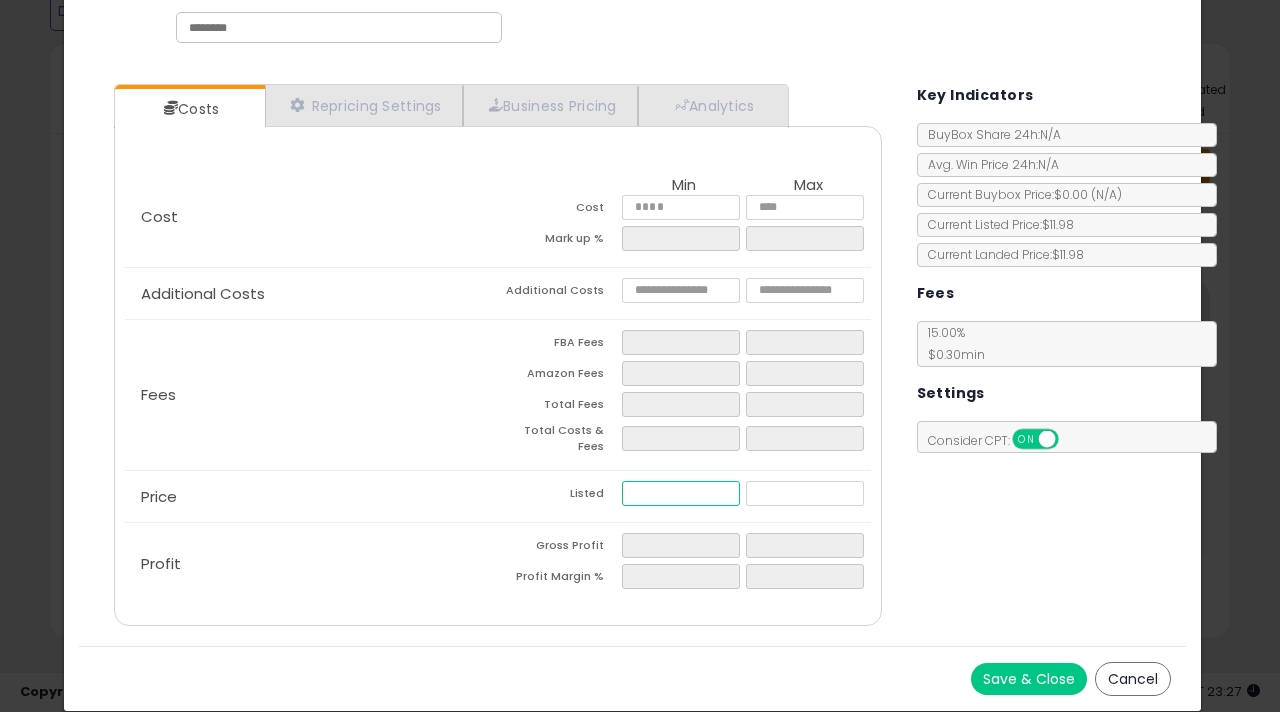 click at bounding box center (681, 493) 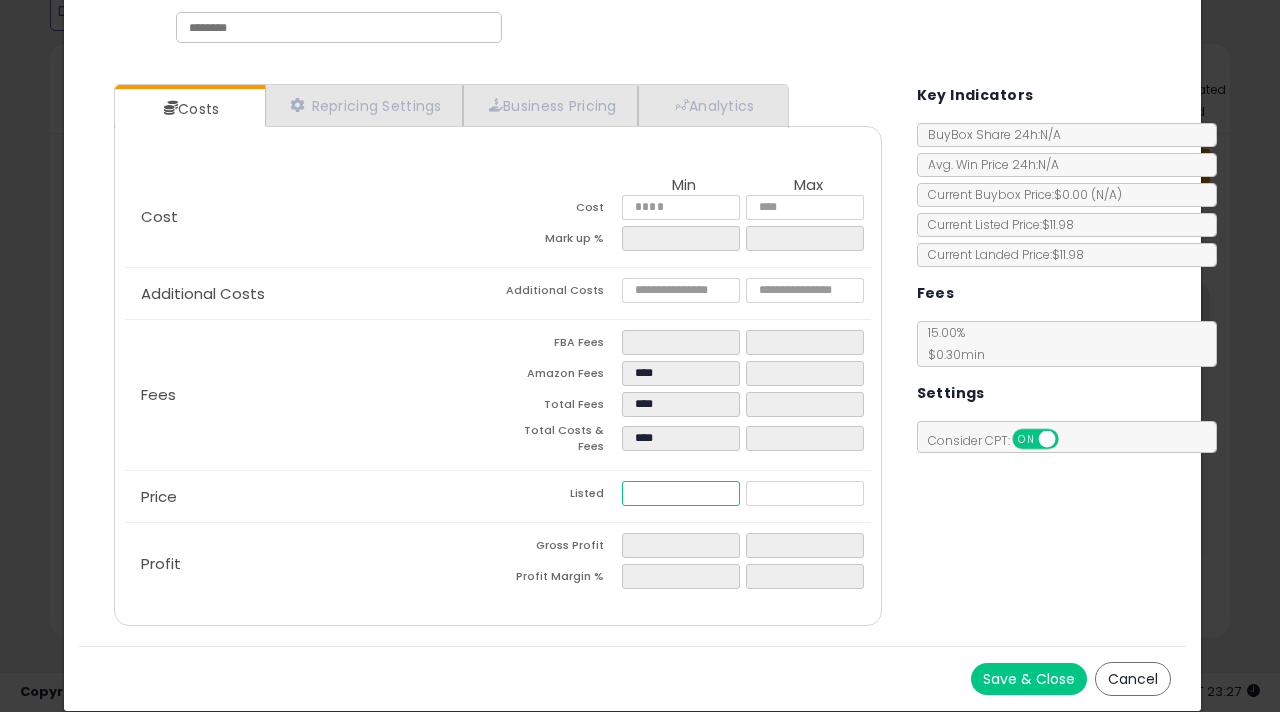 type on "****" 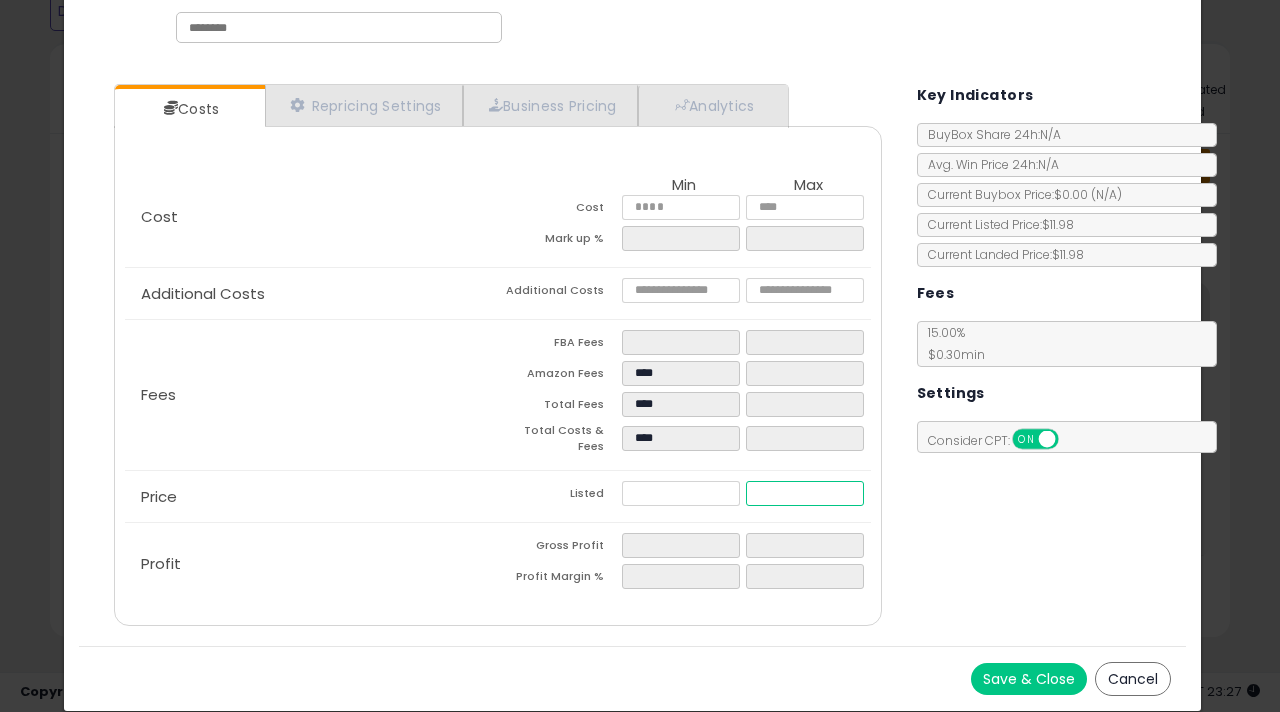 type on "*****" 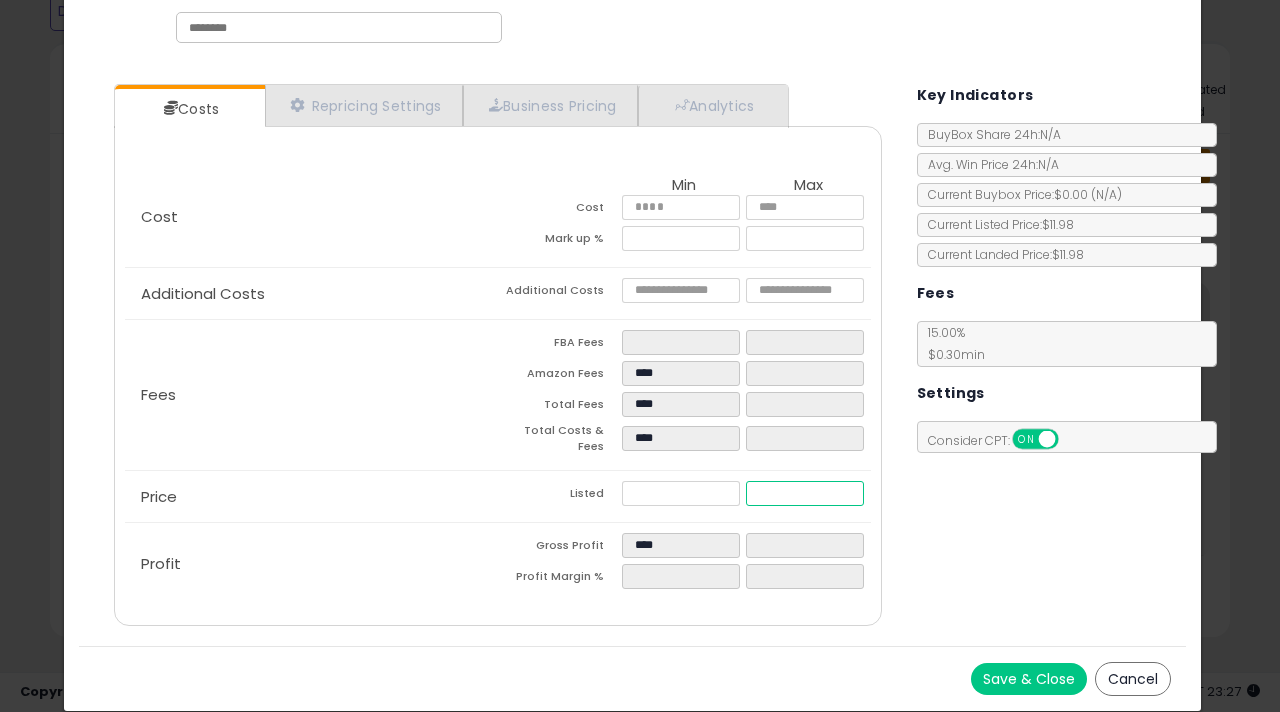 type on "****" 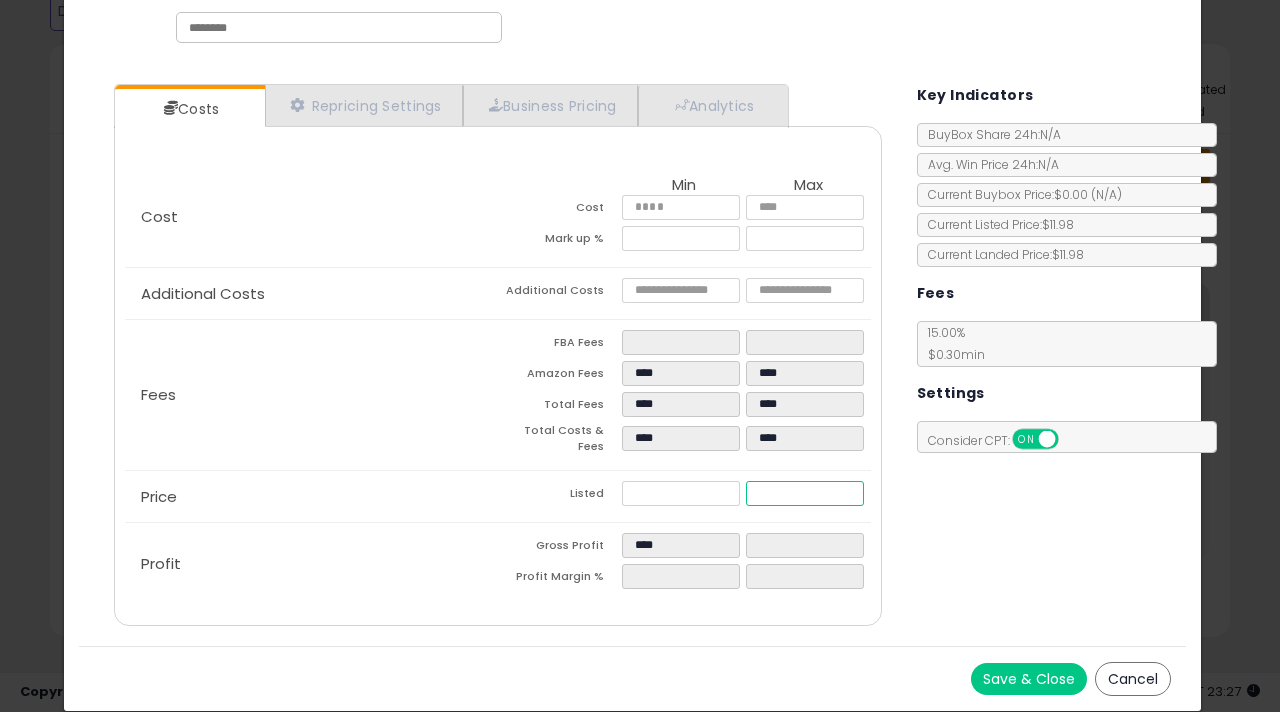 type on "****" 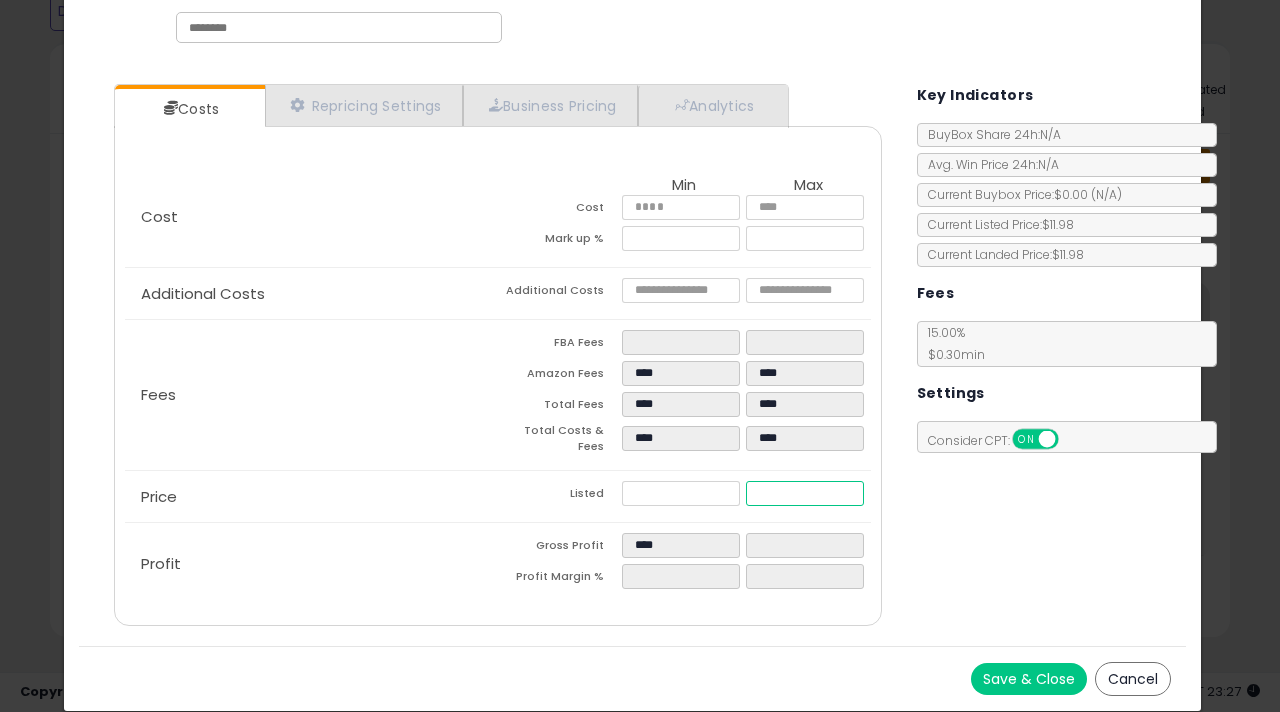 type on "****" 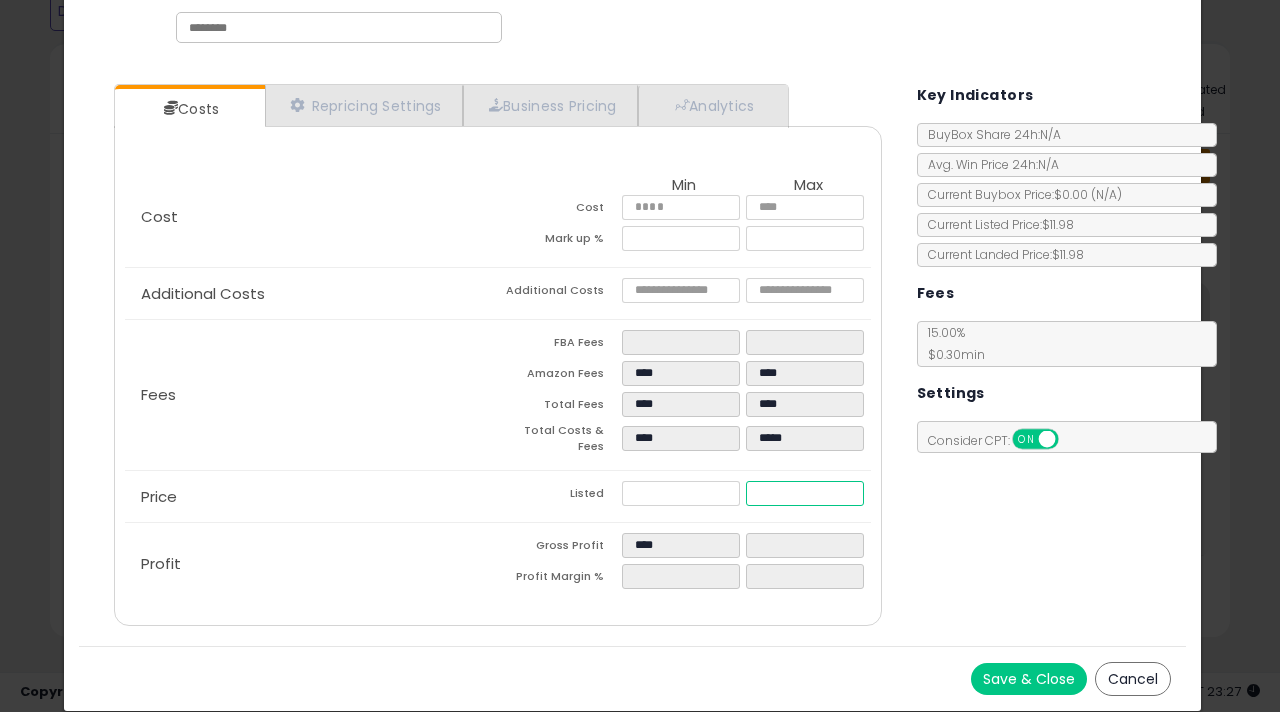 type on "****" 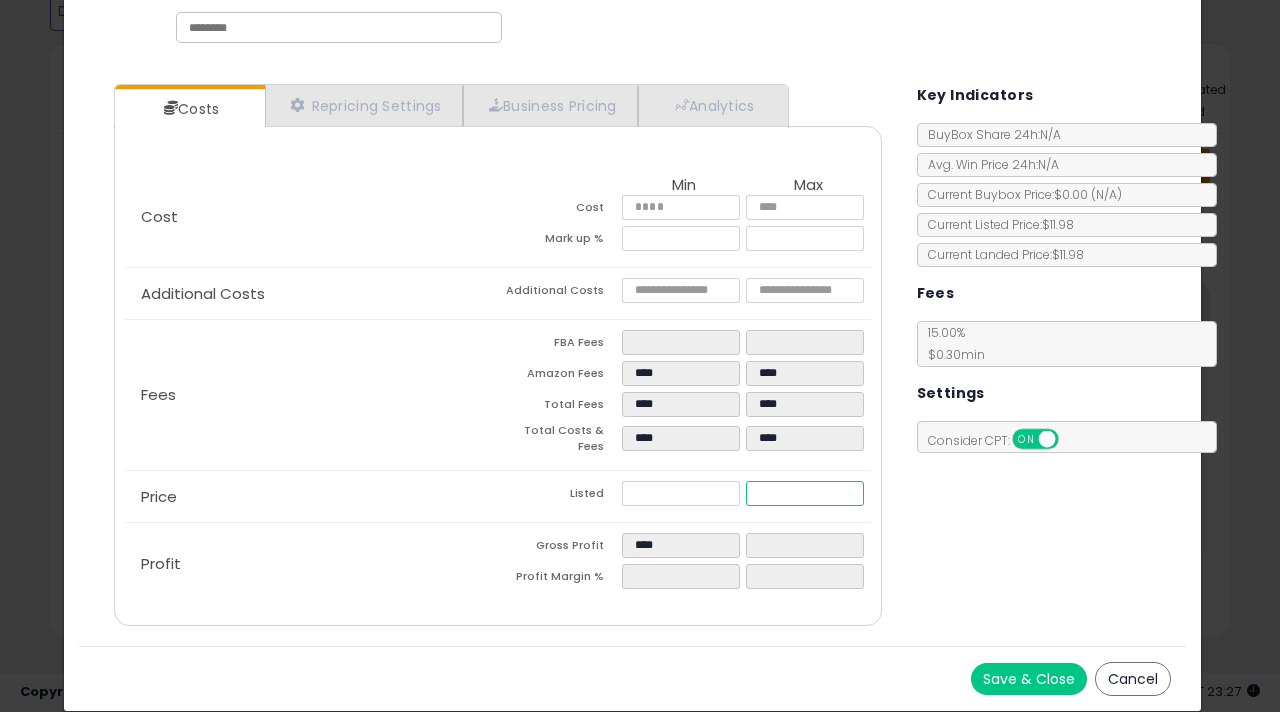 type on "****" 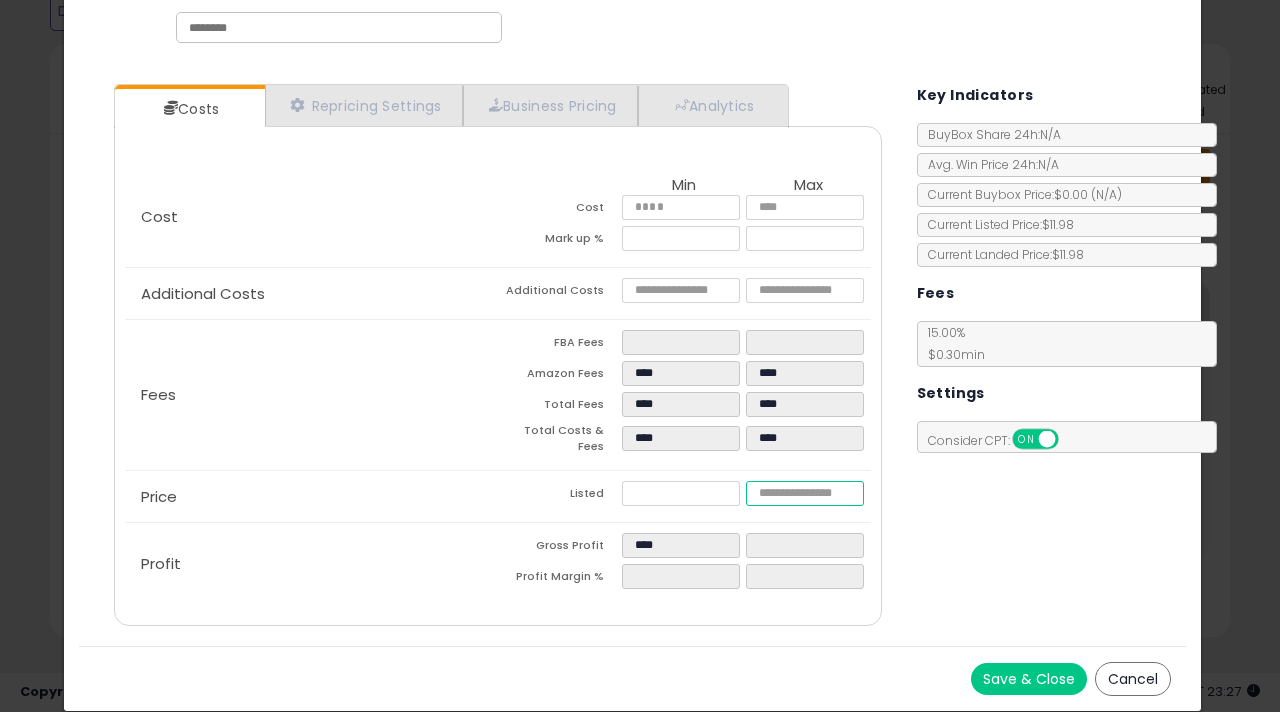 type on "****" 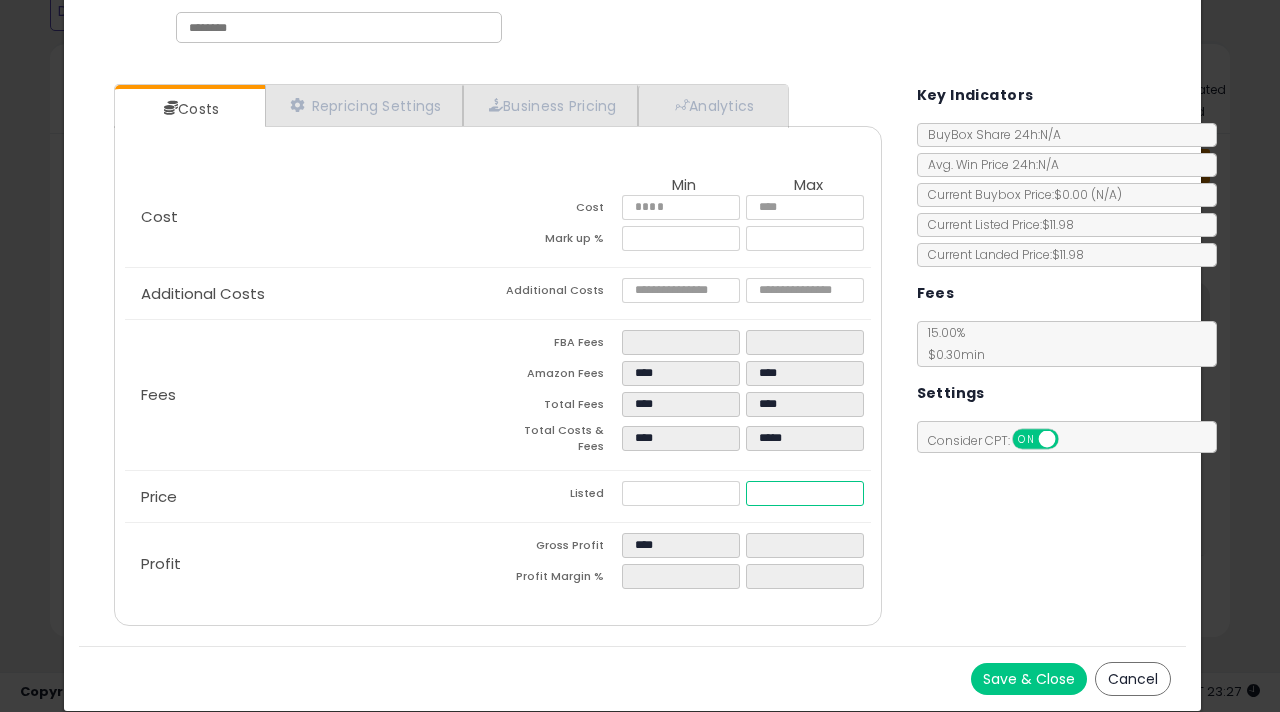 type on "****" 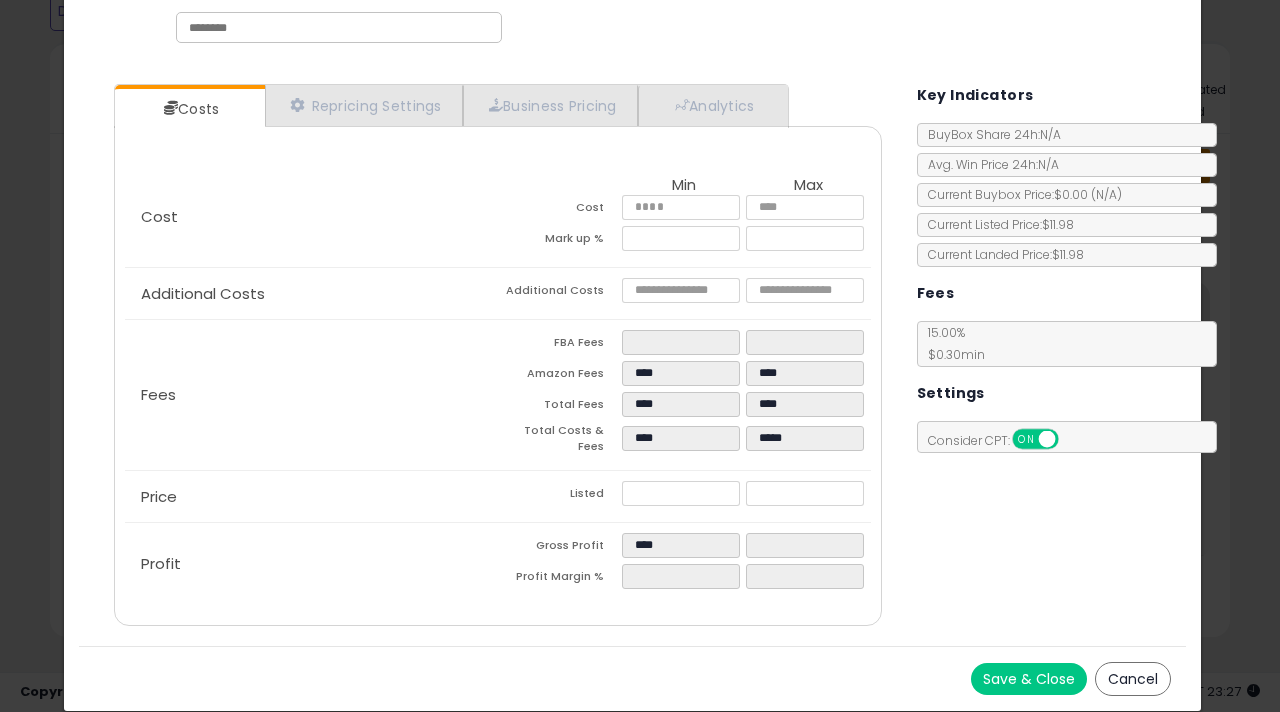 type on "******" 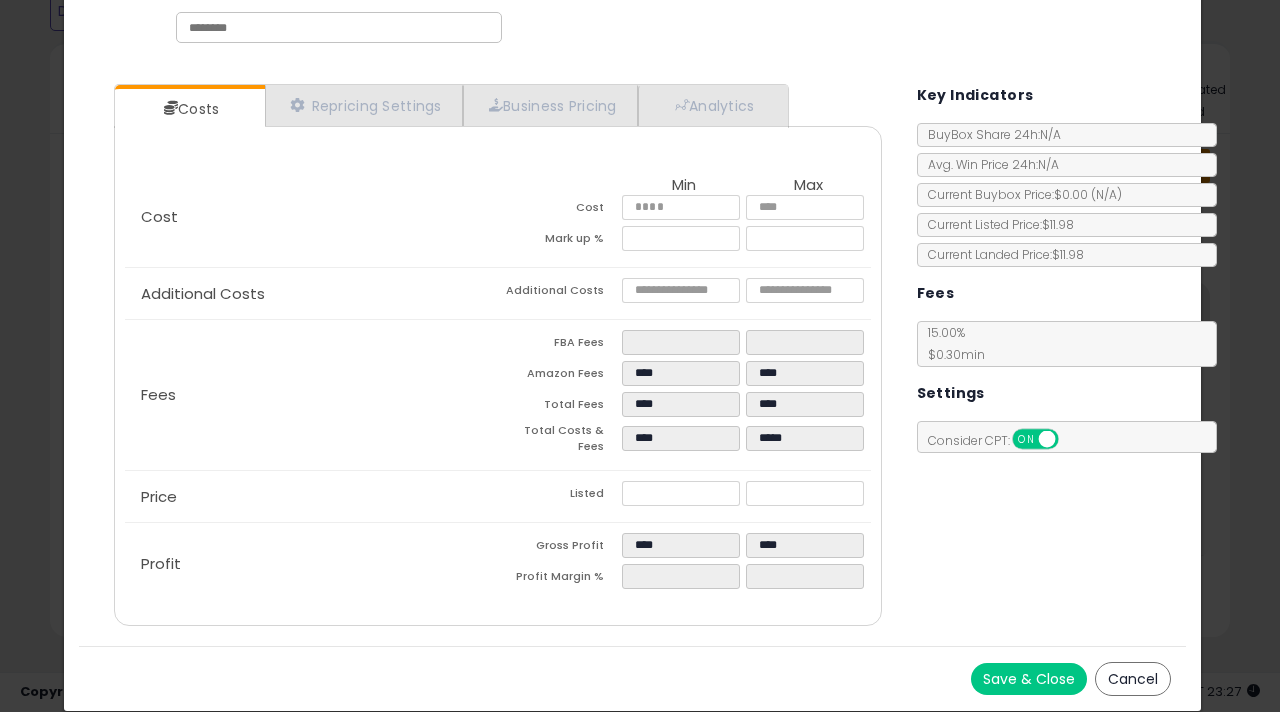 type 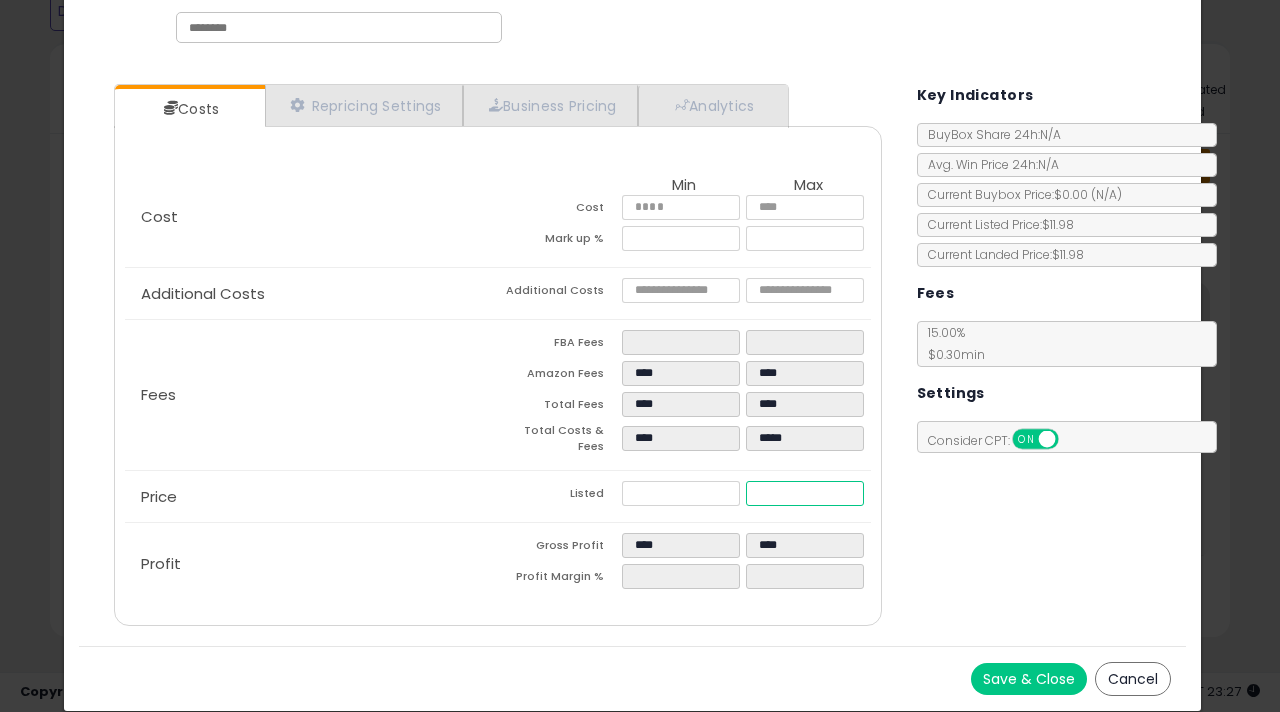 click on "*****" at bounding box center [805, 493] 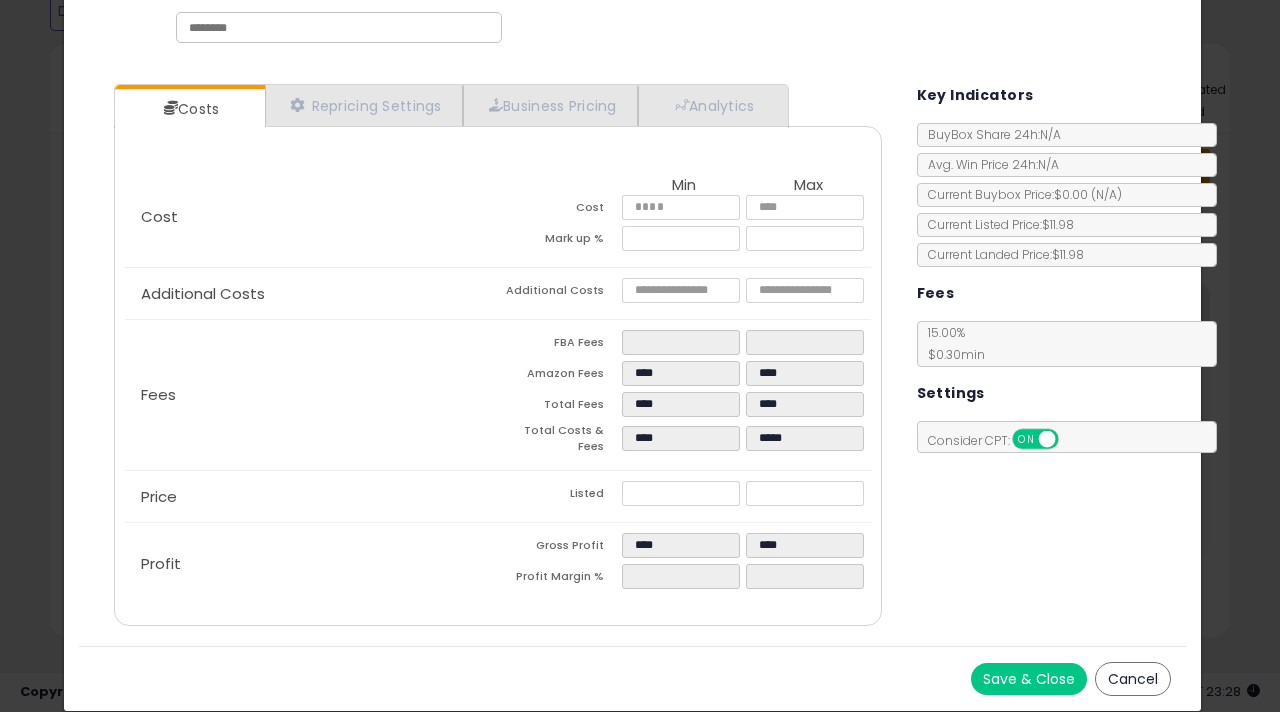 click on "*****" at bounding box center [808, 496] 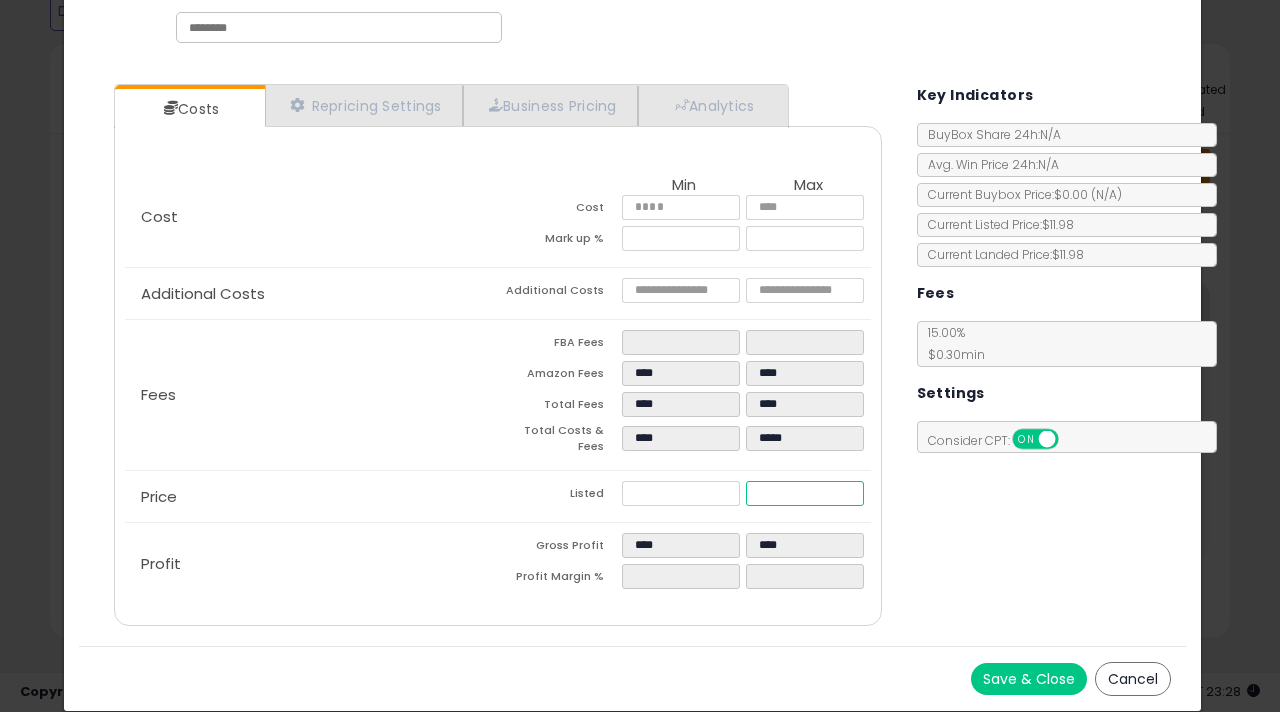 click on "*****" at bounding box center (805, 493) 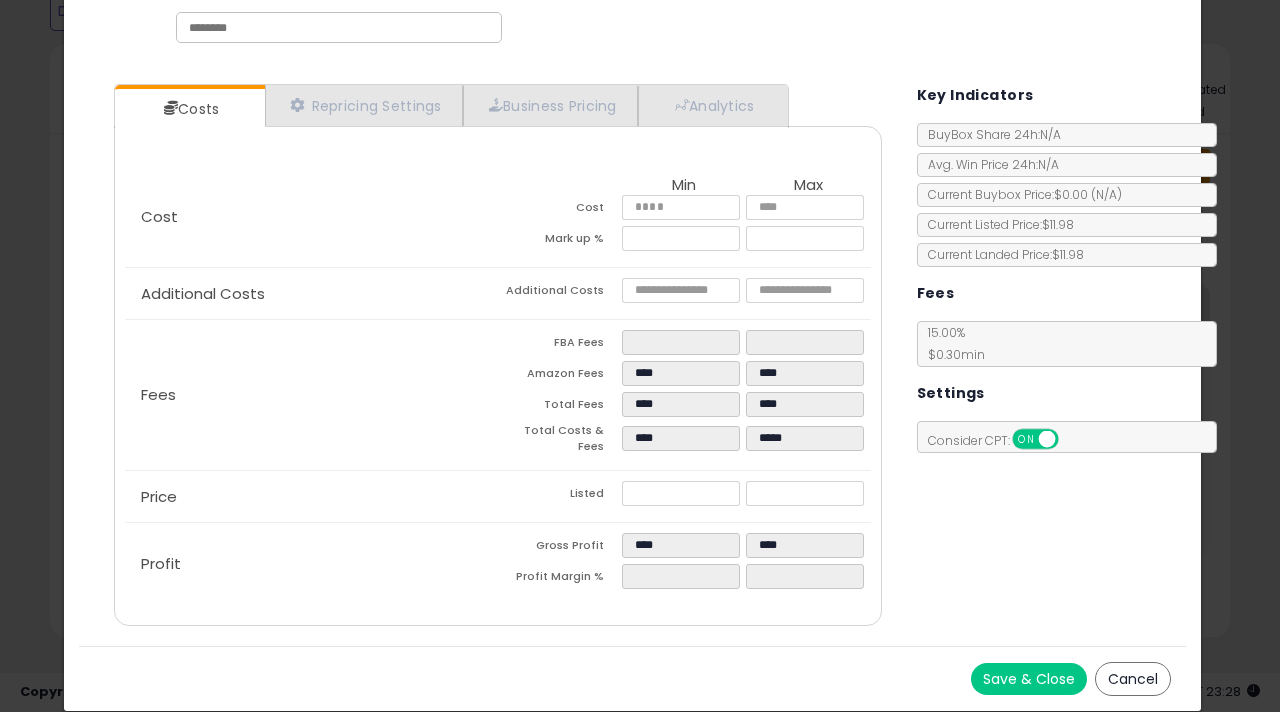 type on "******" 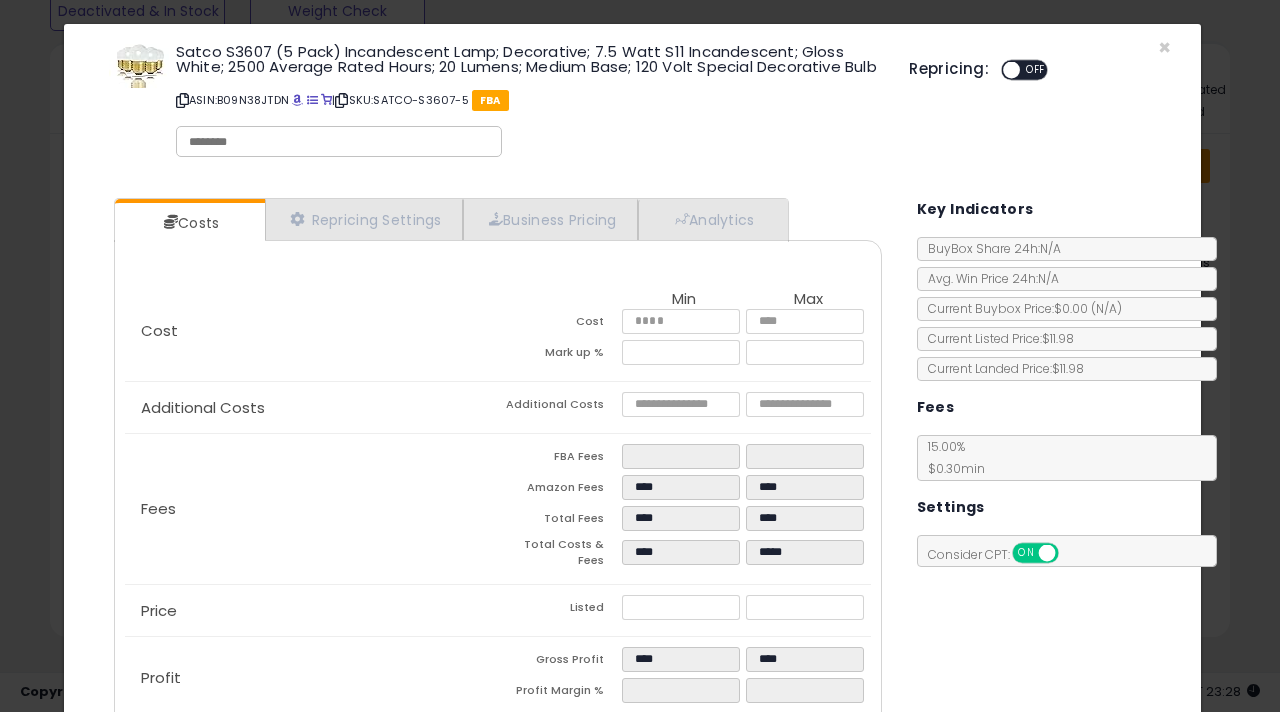 scroll, scrollTop: 0, scrollLeft: 0, axis: both 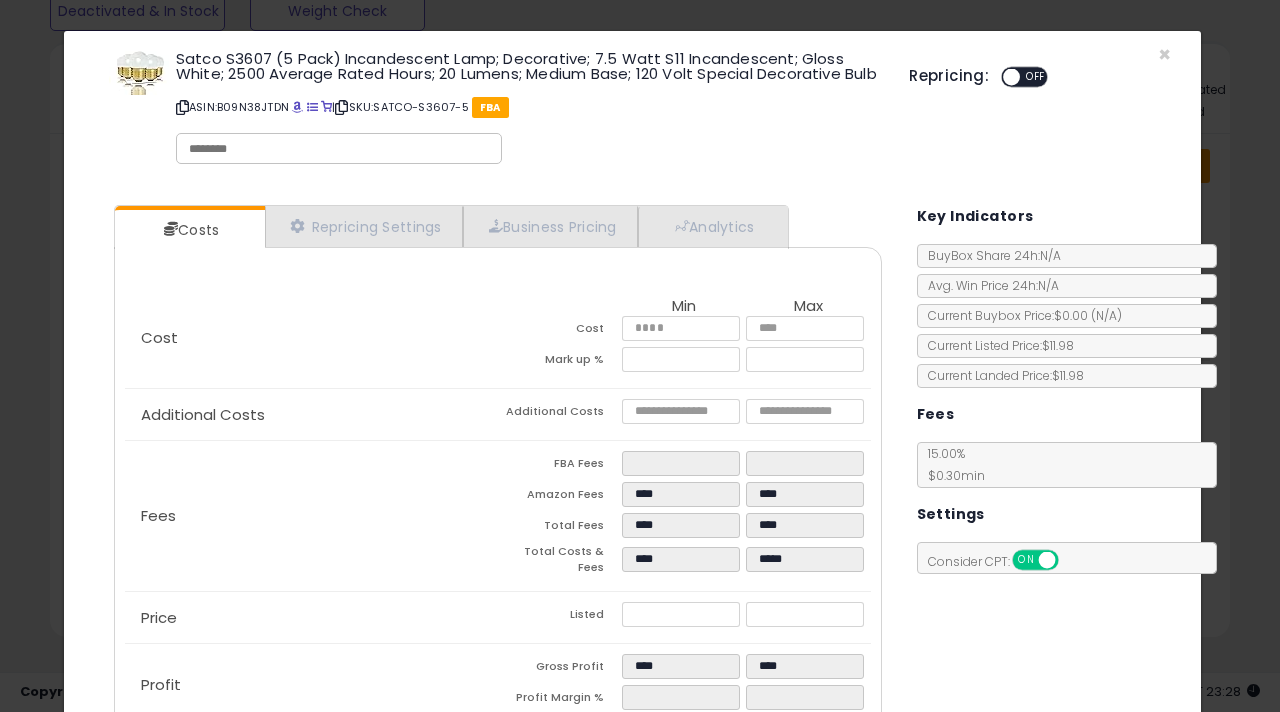 click on "OFF" at bounding box center (1035, 77) 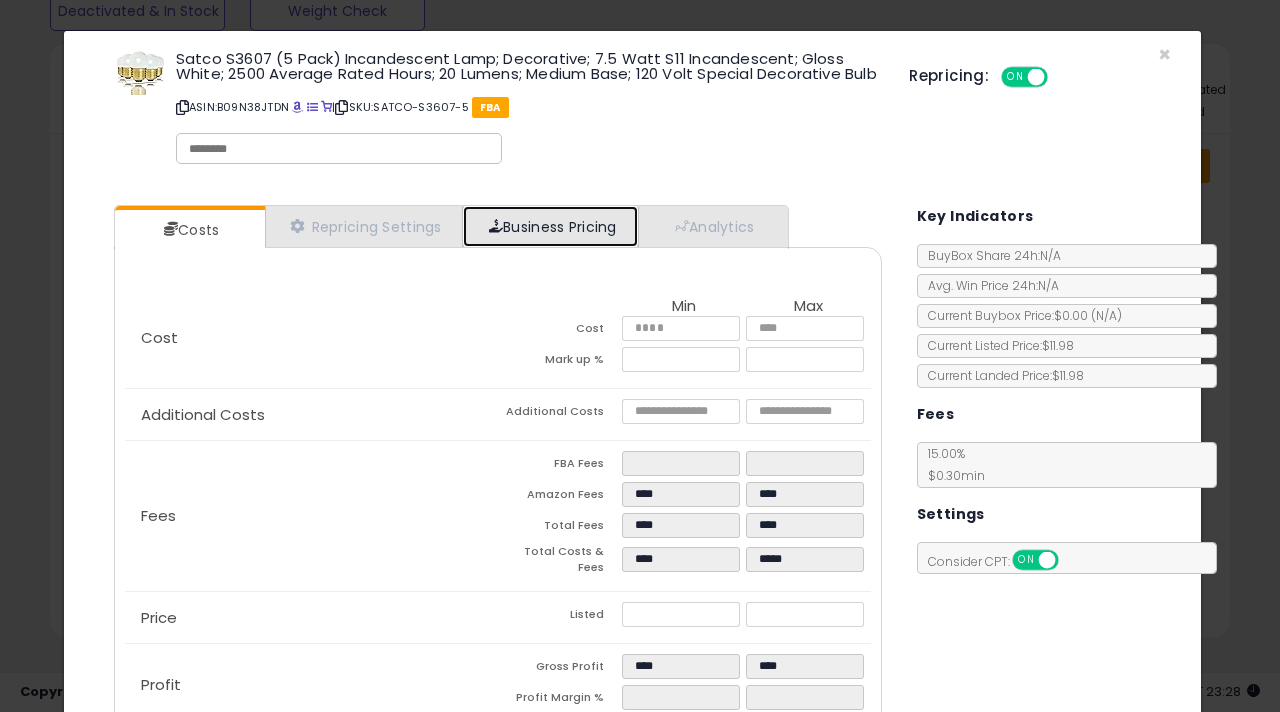 click on "Business Pricing" at bounding box center [550, 226] 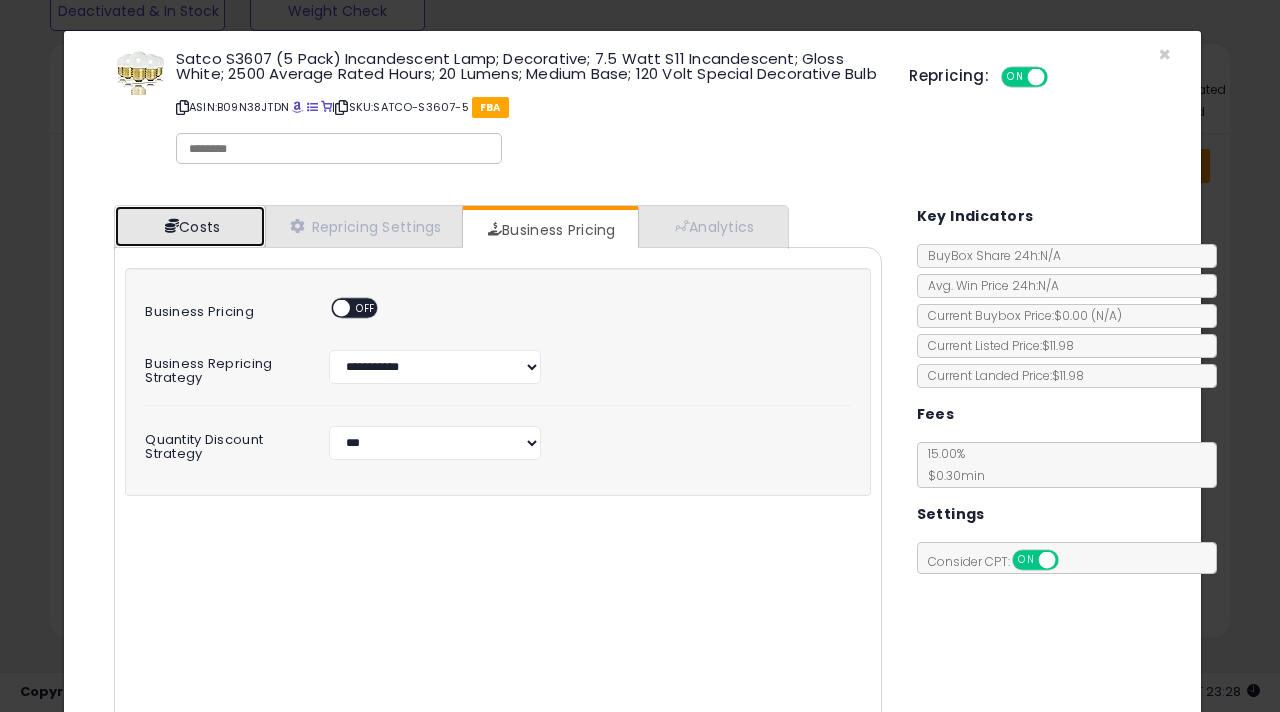click on "Costs" at bounding box center [190, 226] 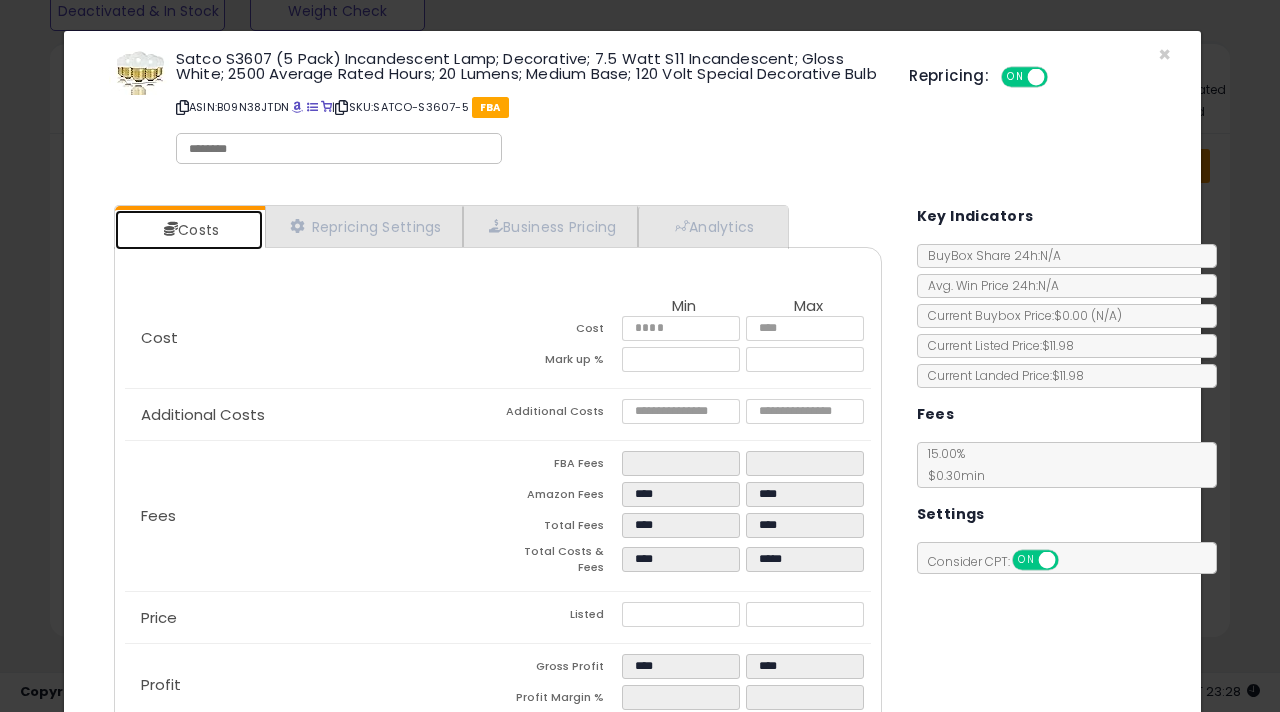 scroll, scrollTop: 128, scrollLeft: 0, axis: vertical 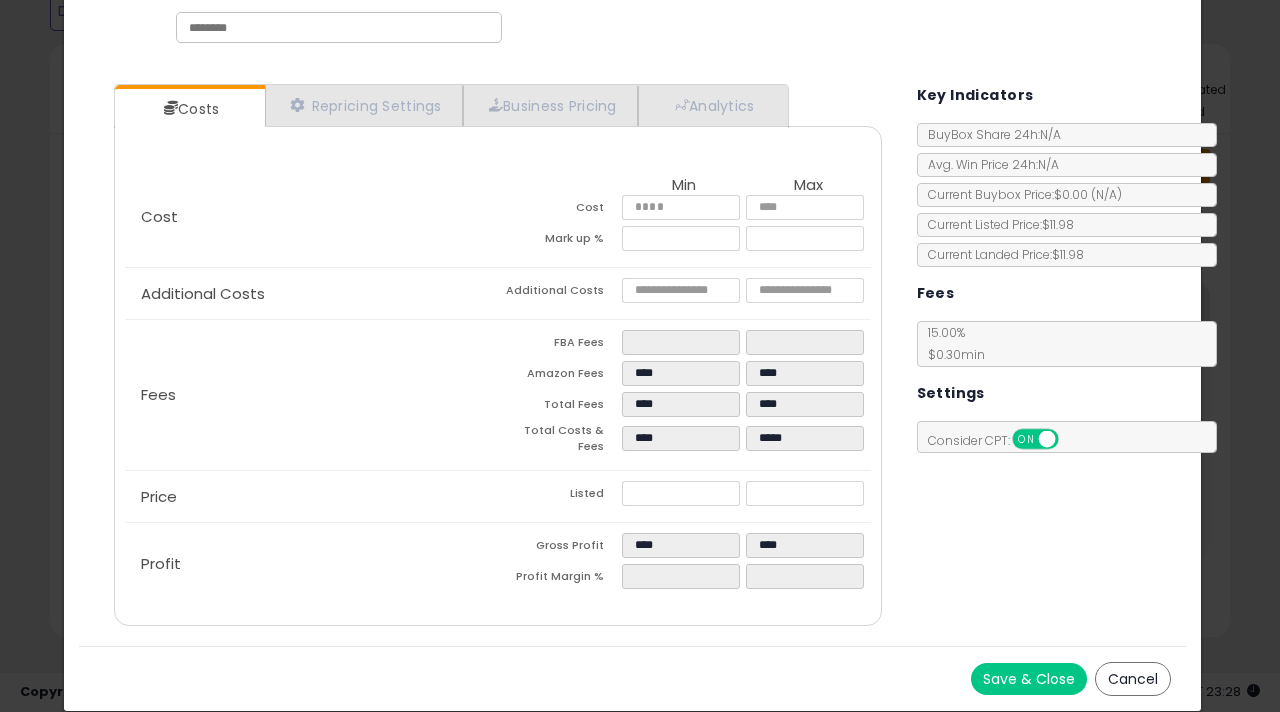 click on "Save & Close" at bounding box center [1029, 679] 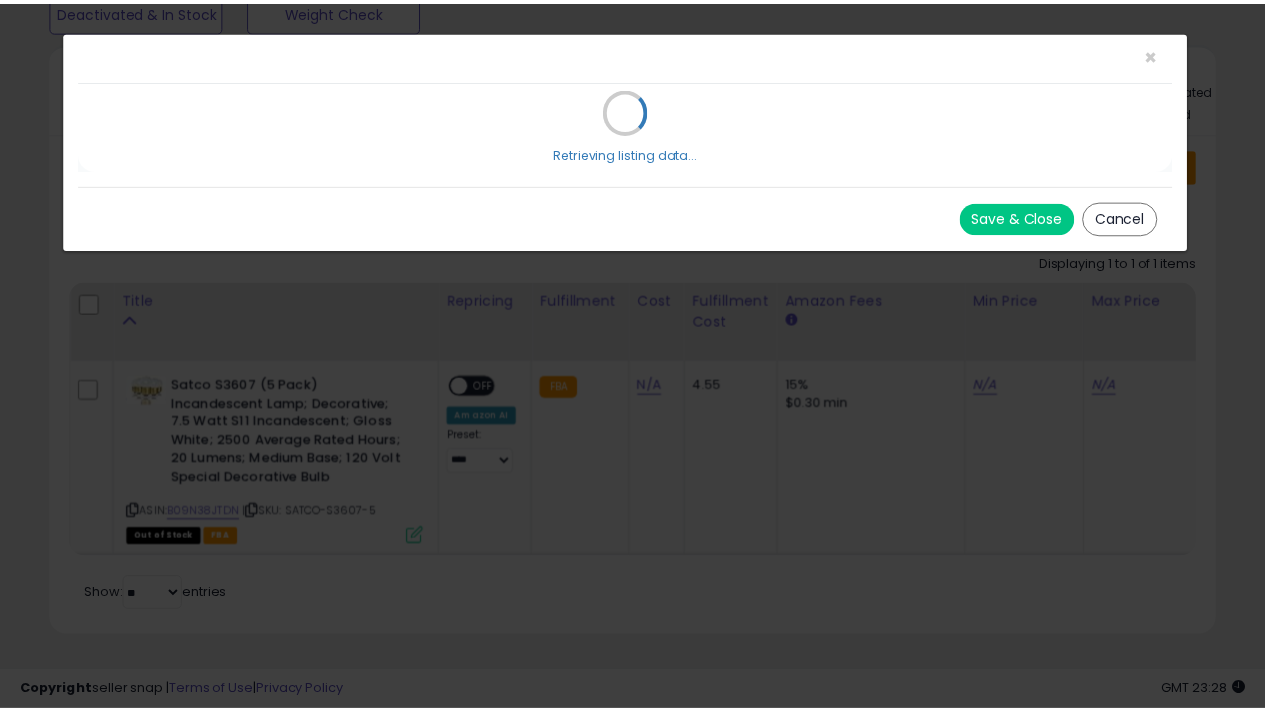scroll, scrollTop: 0, scrollLeft: 0, axis: both 